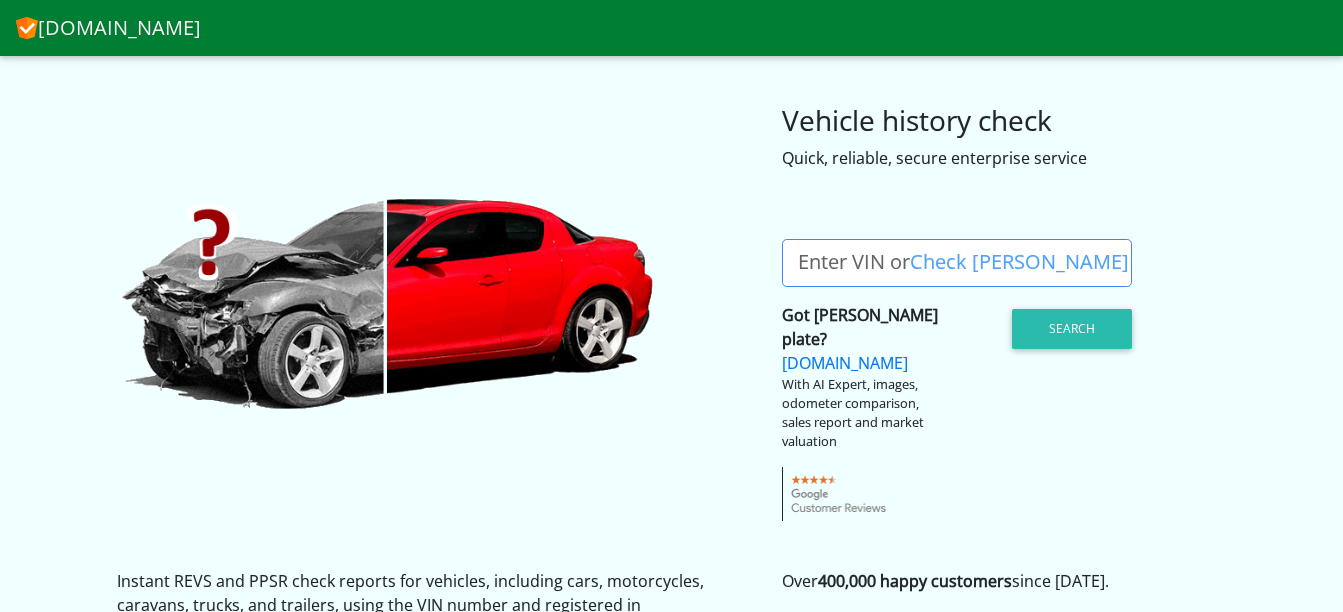 scroll, scrollTop: 0, scrollLeft: 0, axis: both 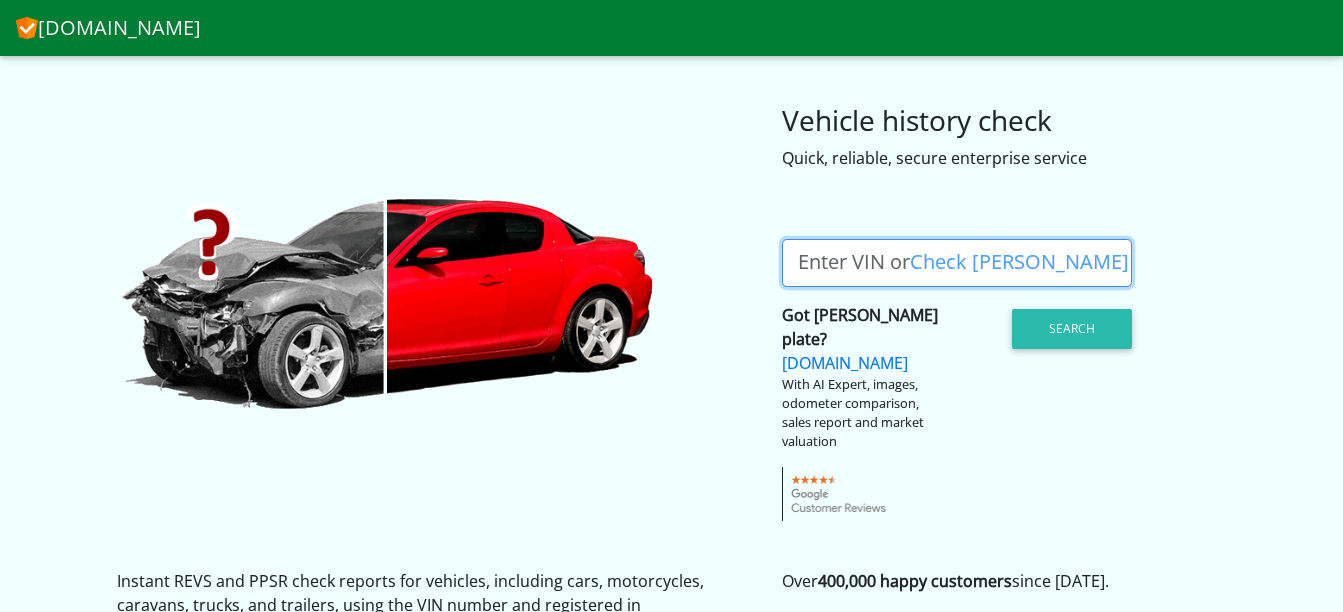 click on "Enter VIN or  Check Rego" at bounding box center [957, 263] 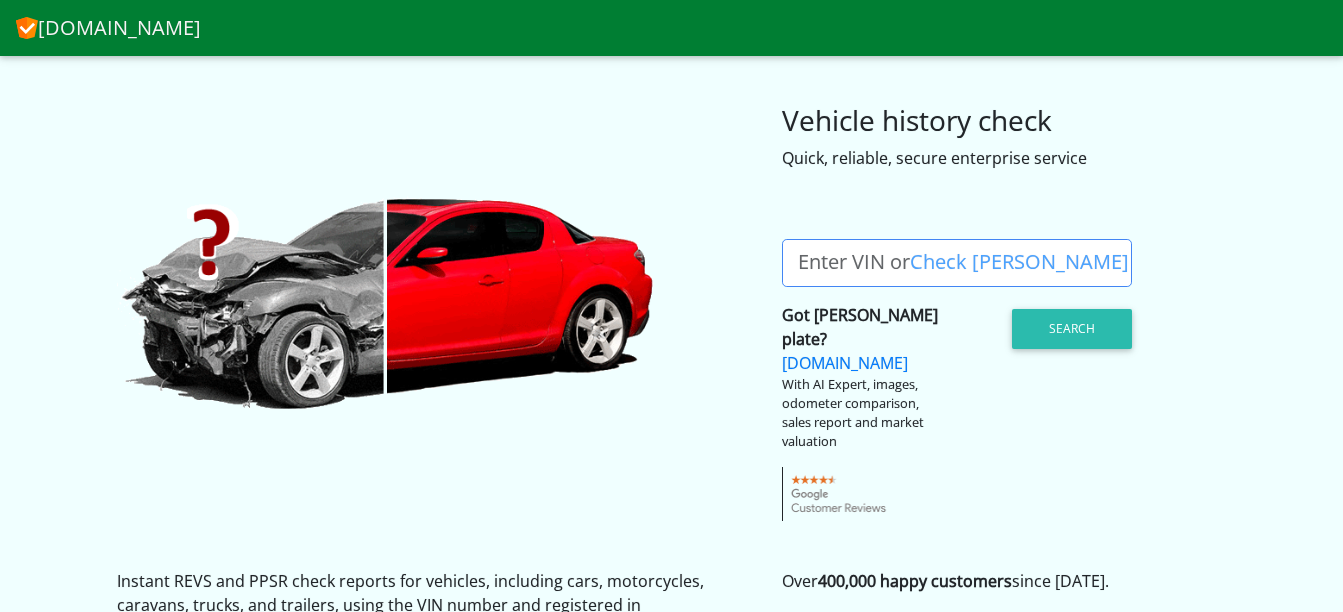 drag, startPoint x: 870, startPoint y: 260, endPoint x: 850, endPoint y: 260, distance: 20 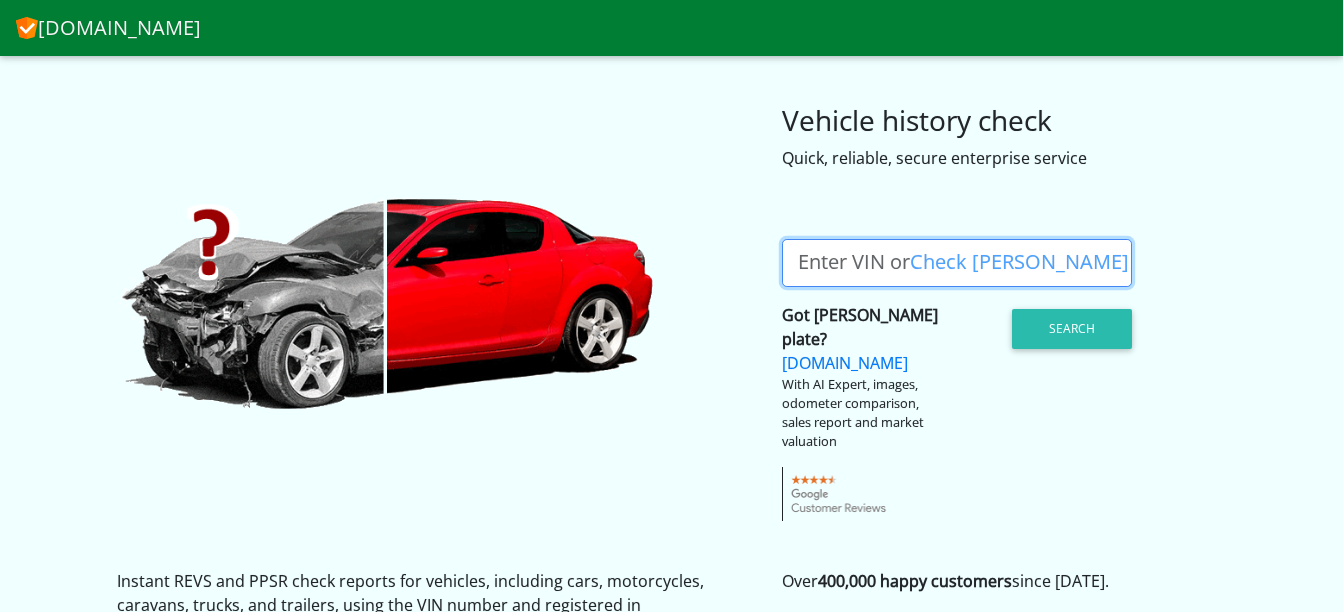 click on "Enter VIN or  Check Rego" at bounding box center (957, 263) 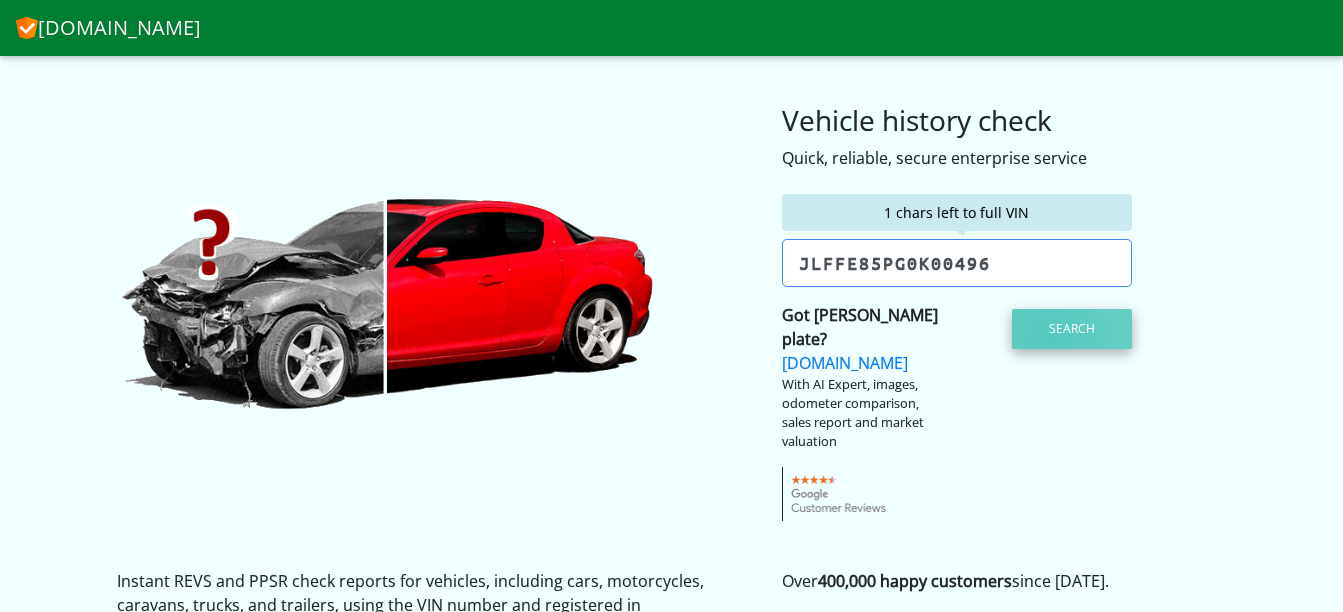 click on "Search" at bounding box center [1072, 329] 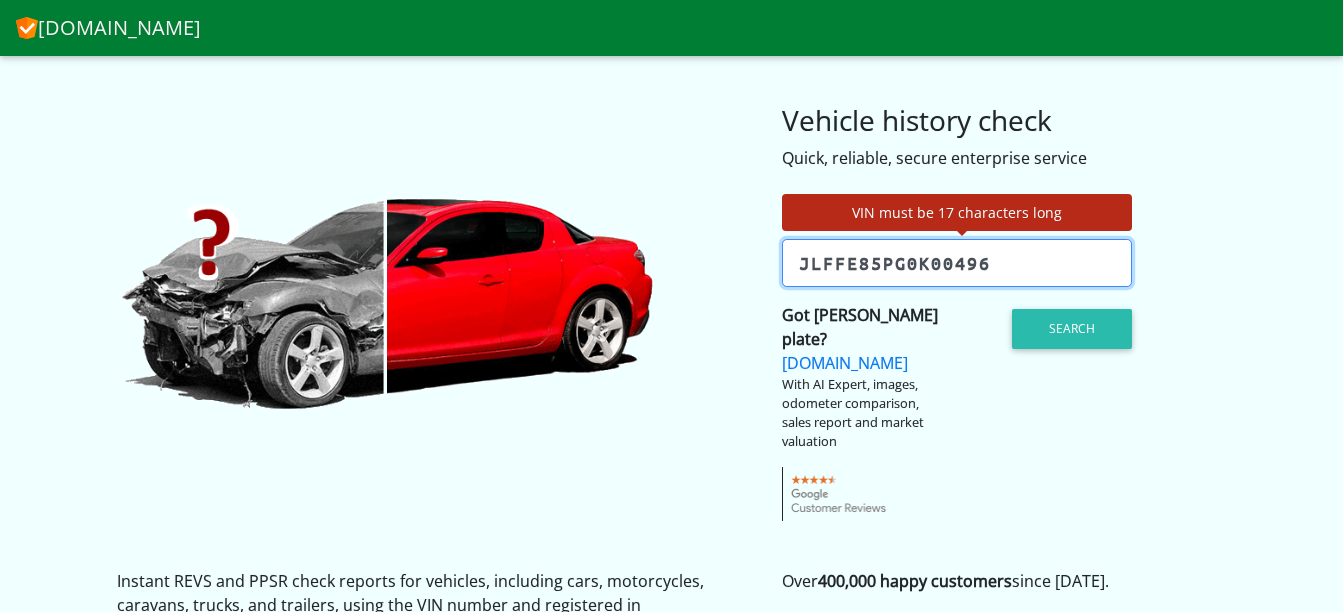 click on "jlffe85pg0k00496" at bounding box center [957, 263] 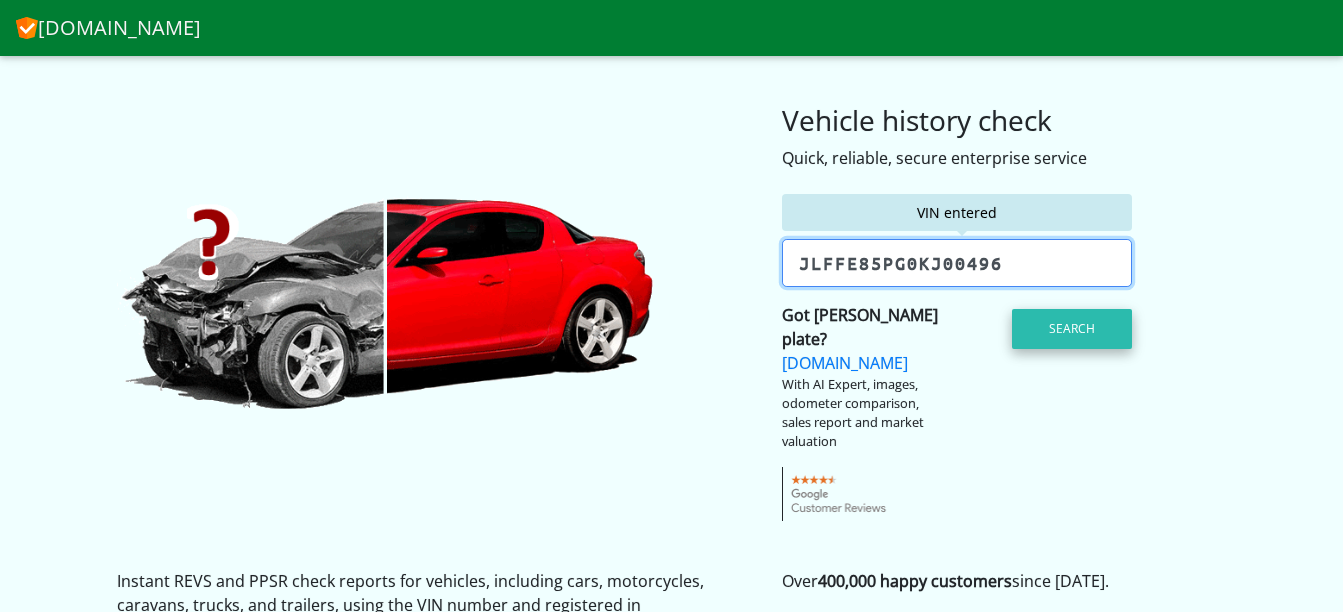 type on "jlffe85pg0kj00496" 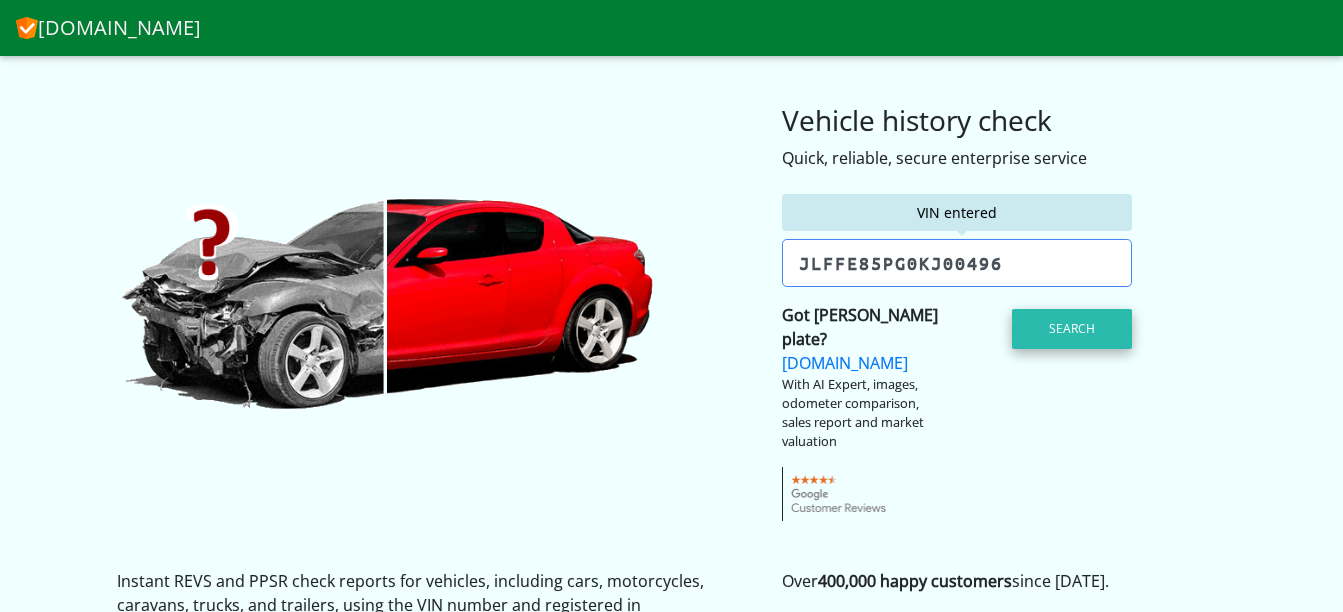 click on "Search" at bounding box center [1072, 329] 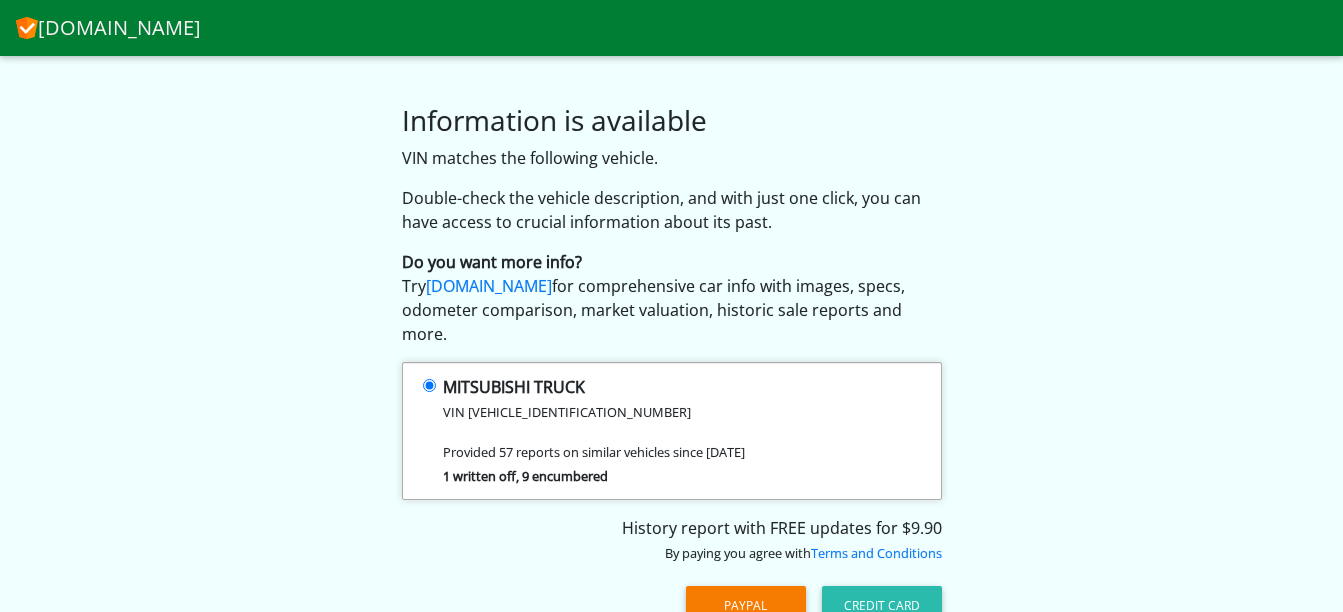scroll, scrollTop: 0, scrollLeft: 0, axis: both 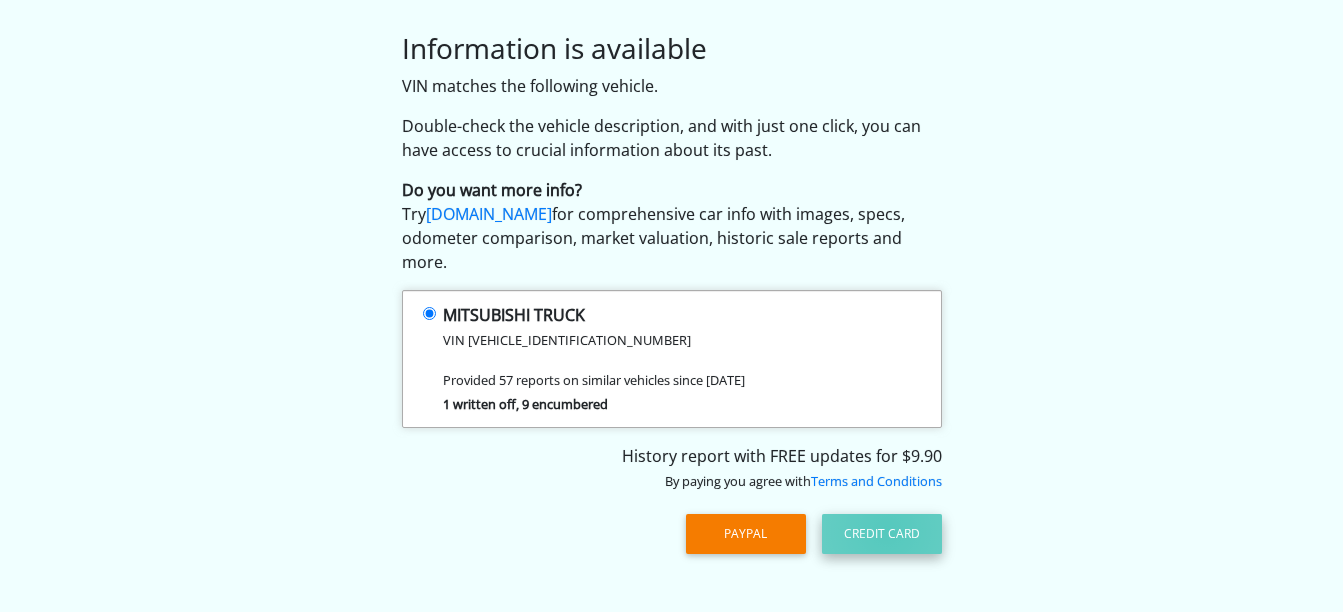 click on "Credit Card" at bounding box center (882, 534) 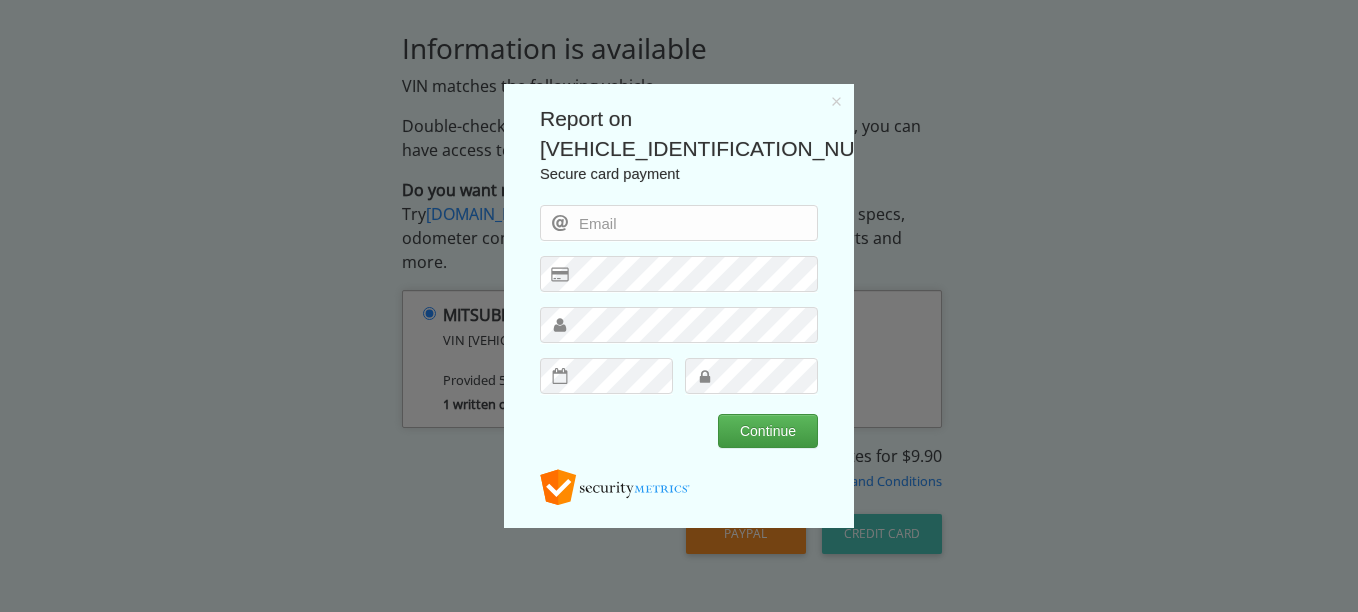 scroll, scrollTop: 0, scrollLeft: 0, axis: both 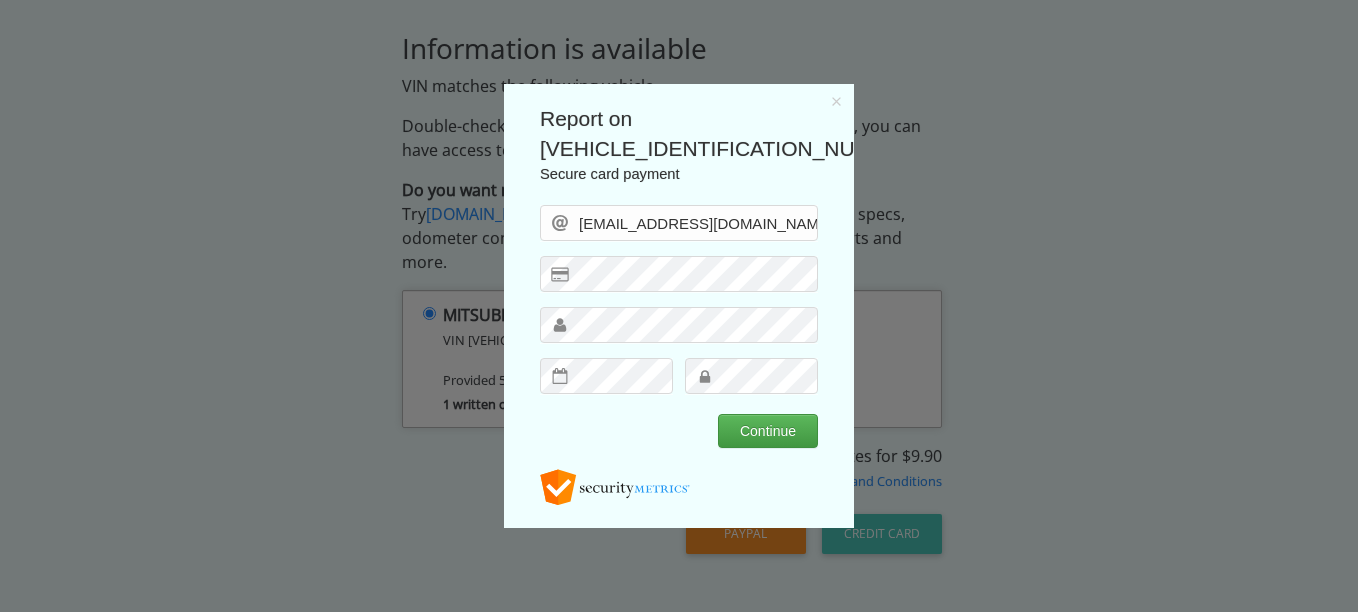 type on "[EMAIL_ADDRESS][DOMAIN_NAME]" 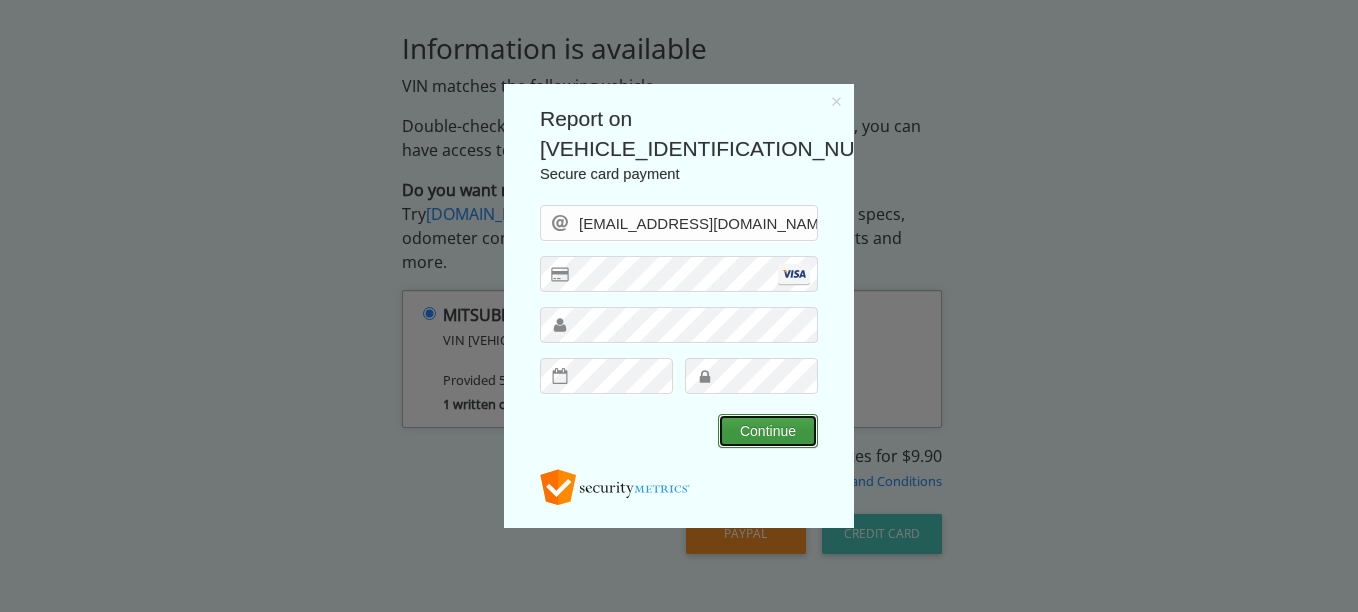 click on "Continue" at bounding box center [768, 431] 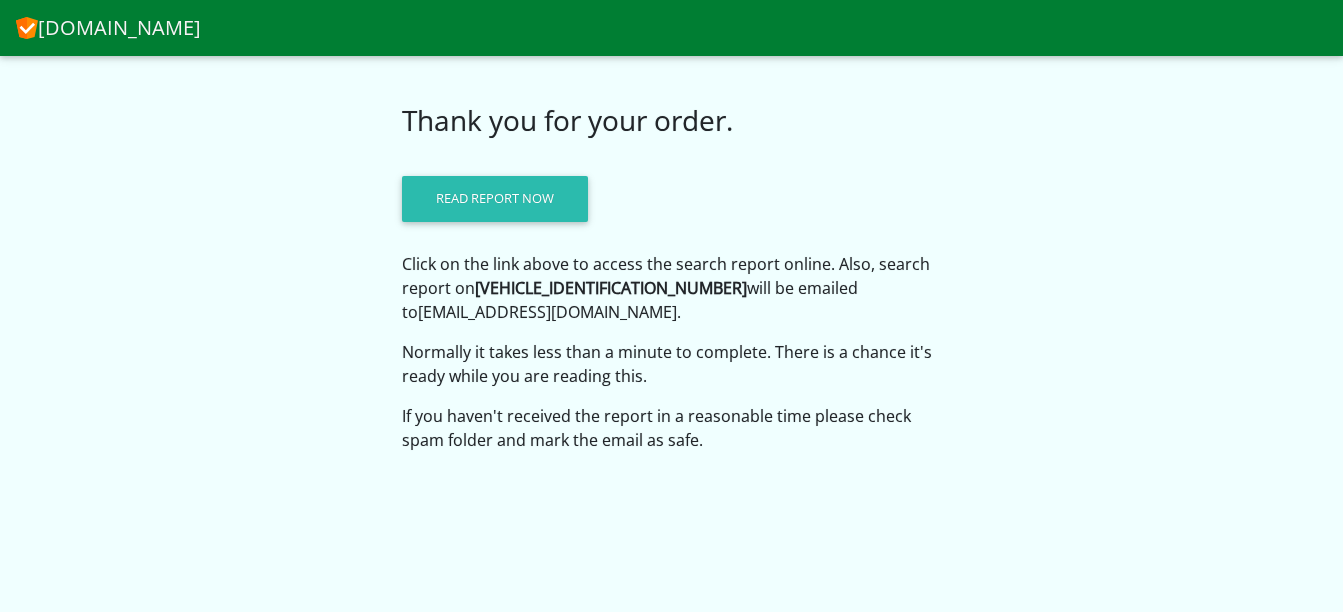 scroll, scrollTop: 0, scrollLeft: 0, axis: both 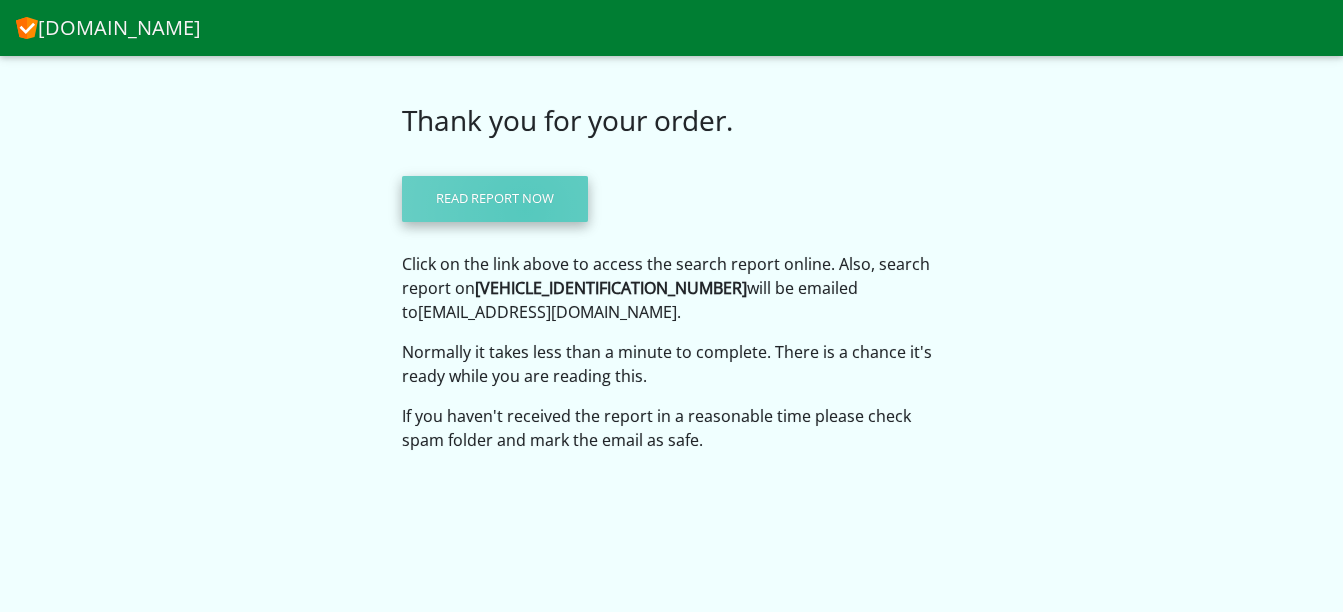 click on "Read report now" at bounding box center [495, 199] 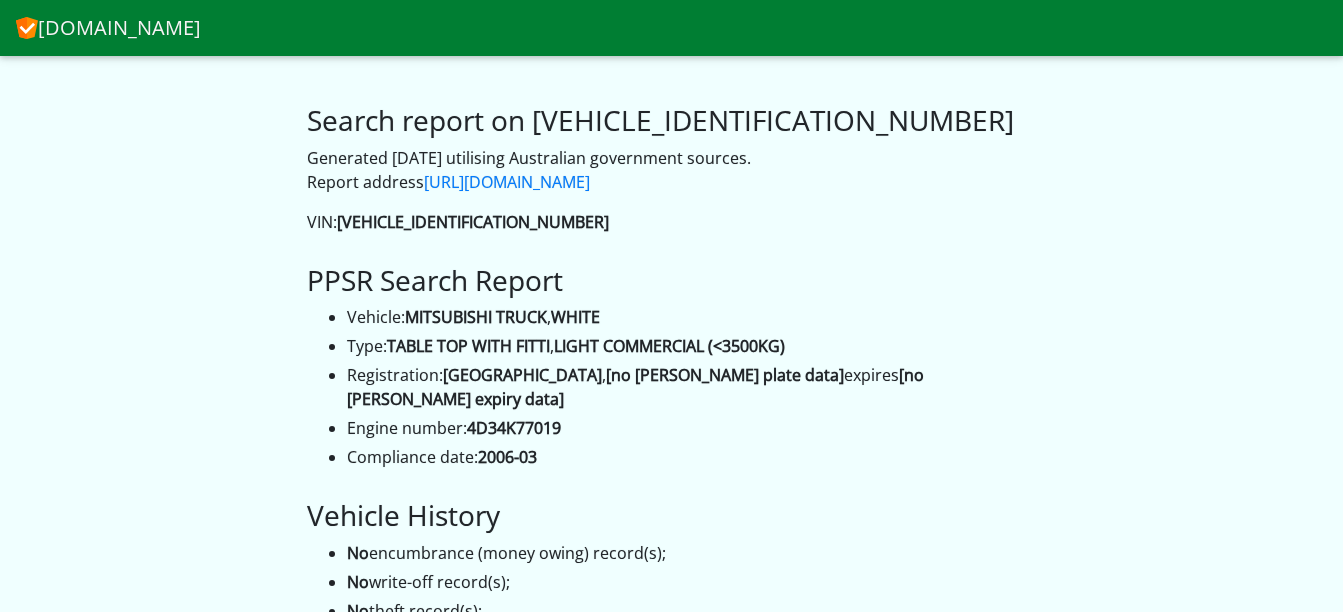 scroll, scrollTop: 0, scrollLeft: 0, axis: both 